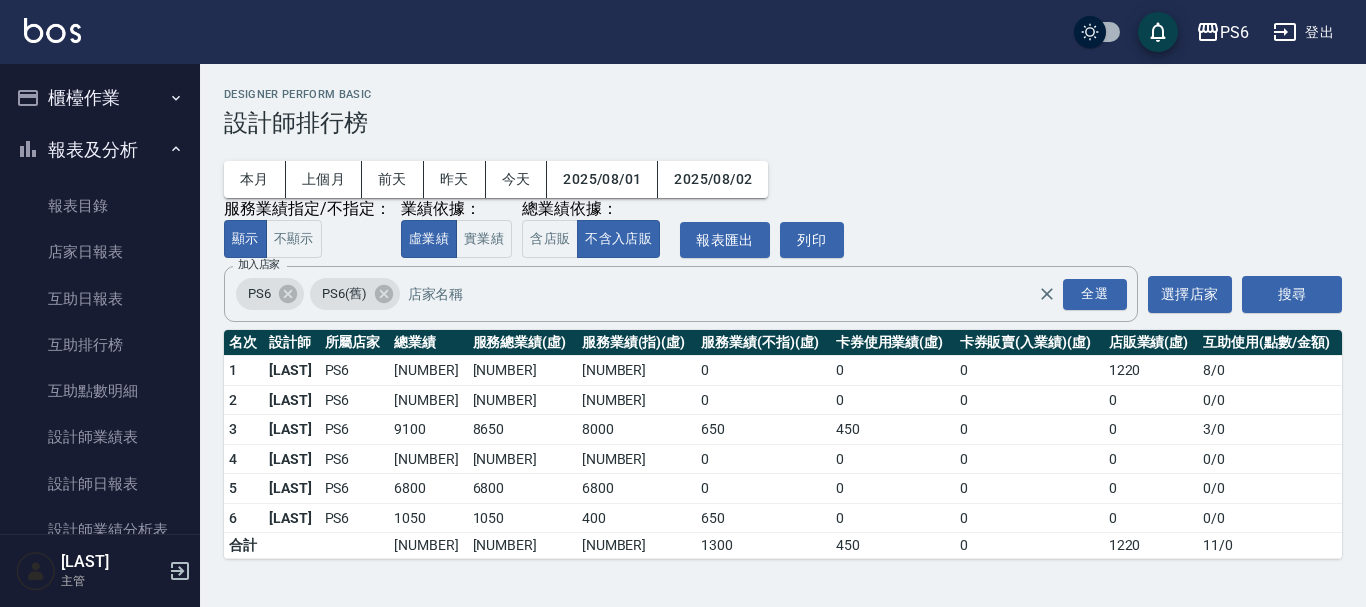 scroll, scrollTop: 0, scrollLeft: 0, axis: both 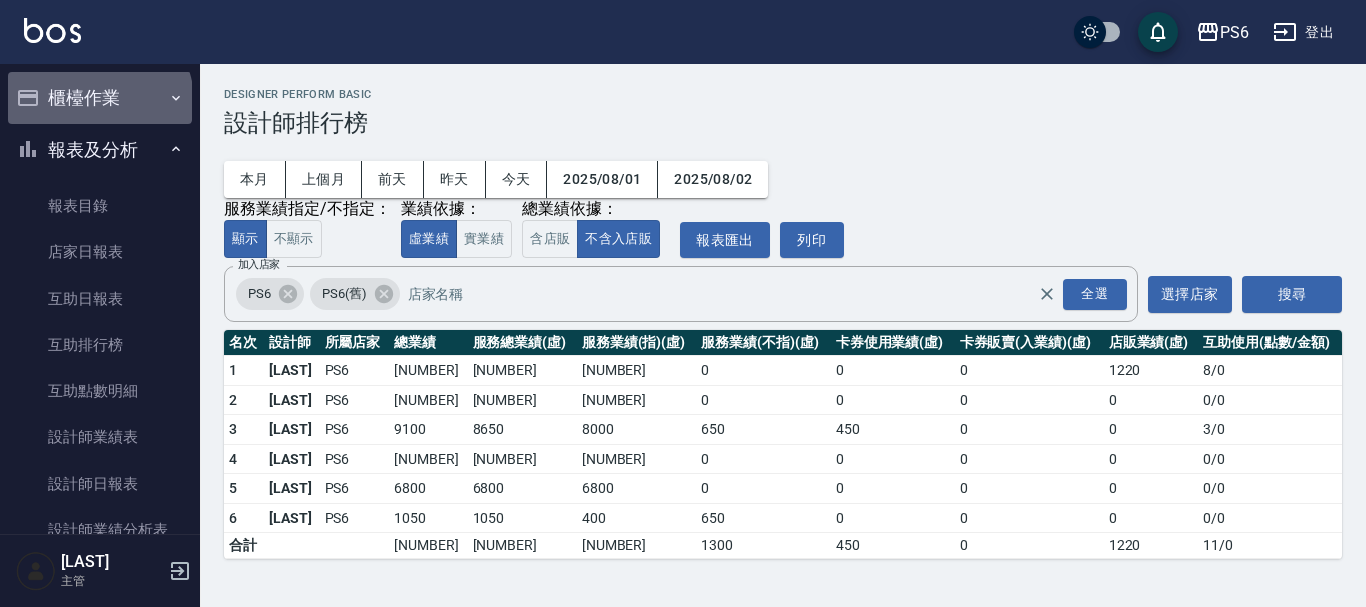 click on "櫃檯作業" at bounding box center [100, 98] 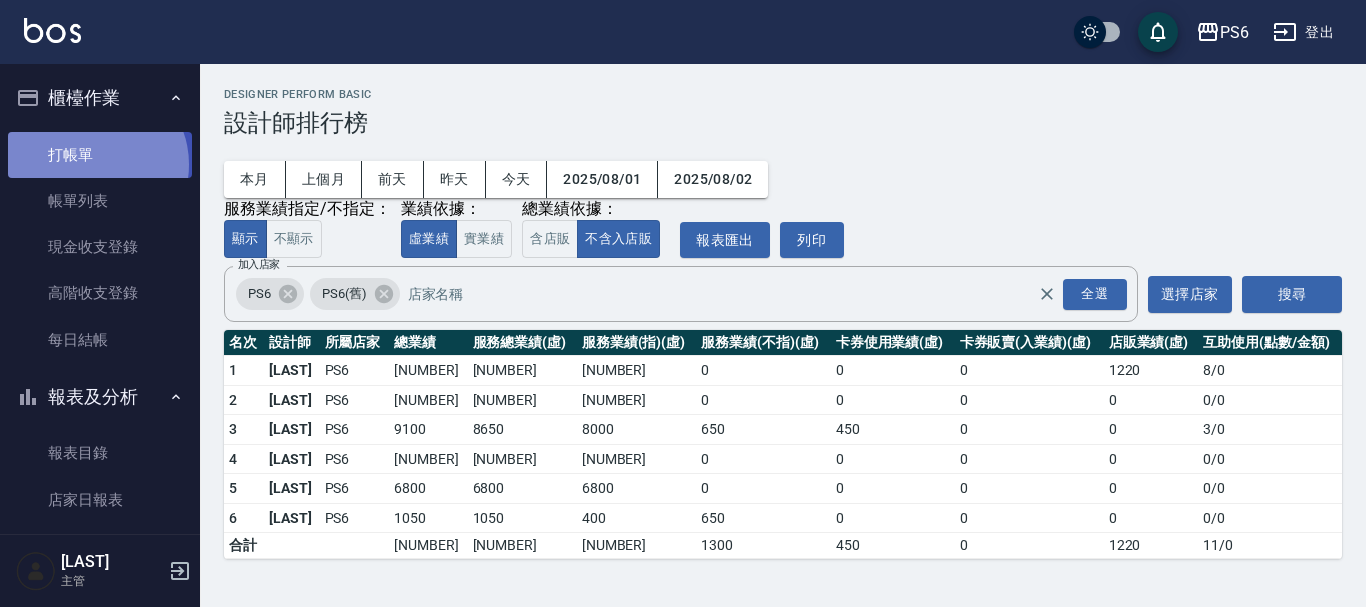 click on "打帳單" at bounding box center [100, 155] 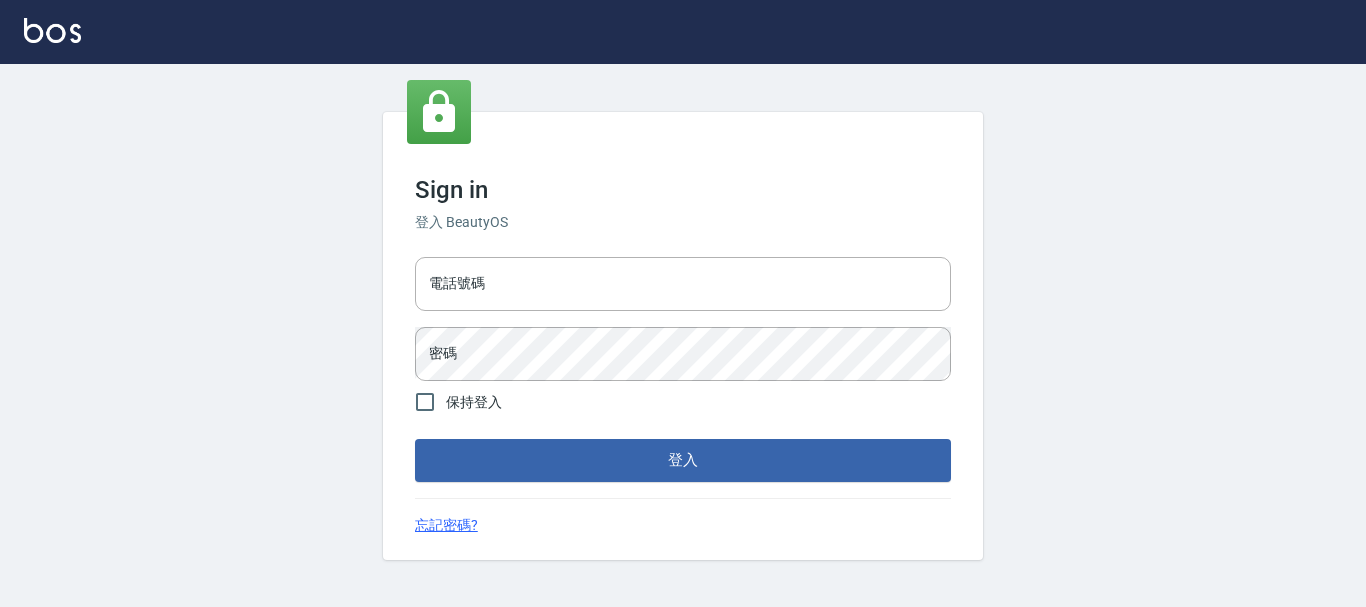 scroll, scrollTop: 0, scrollLeft: 0, axis: both 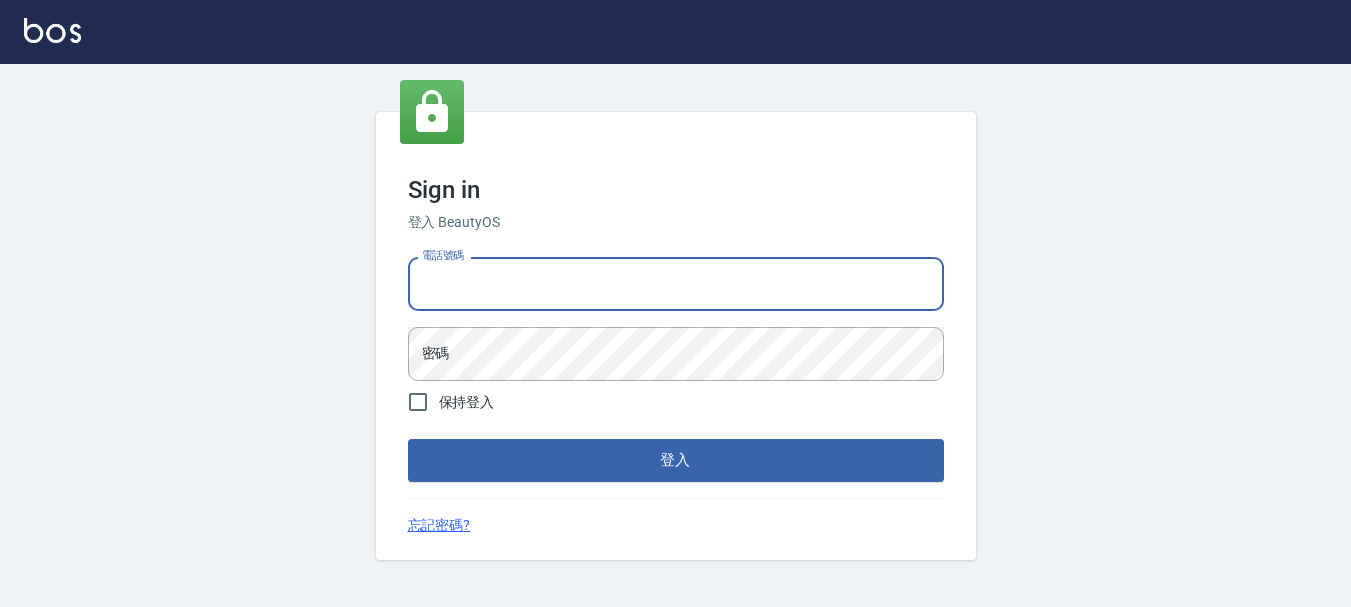 drag, startPoint x: 499, startPoint y: 283, endPoint x: 523, endPoint y: 307, distance: 33.941124 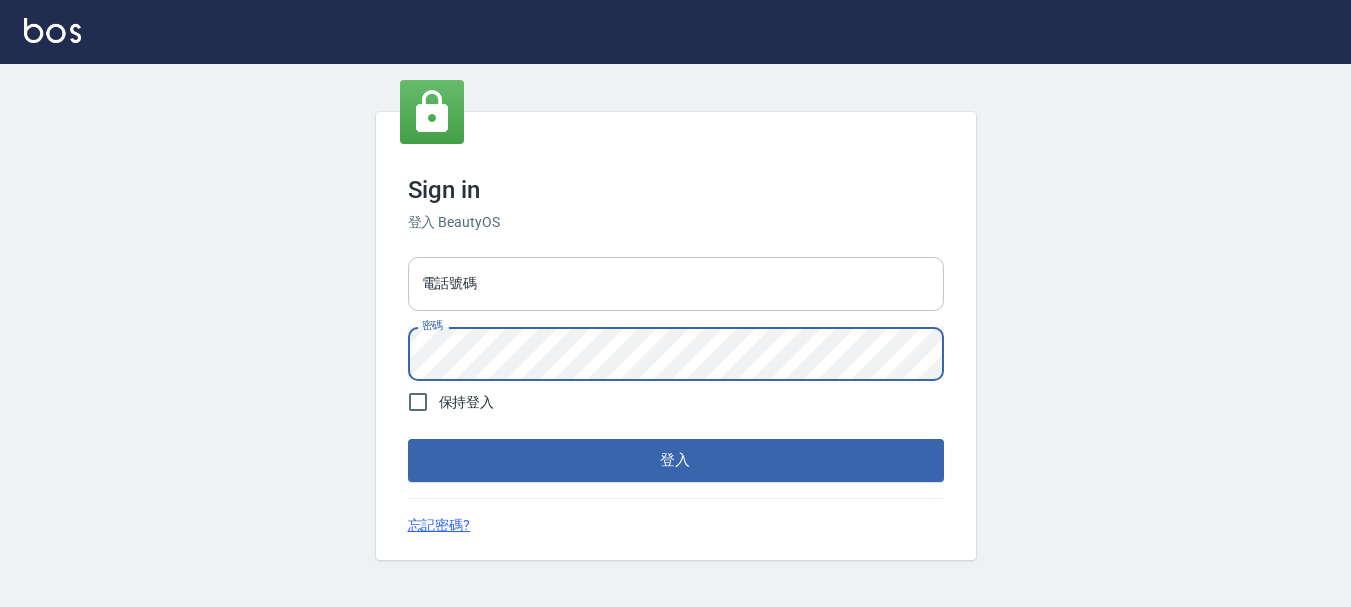 click on "登入" at bounding box center [676, 460] 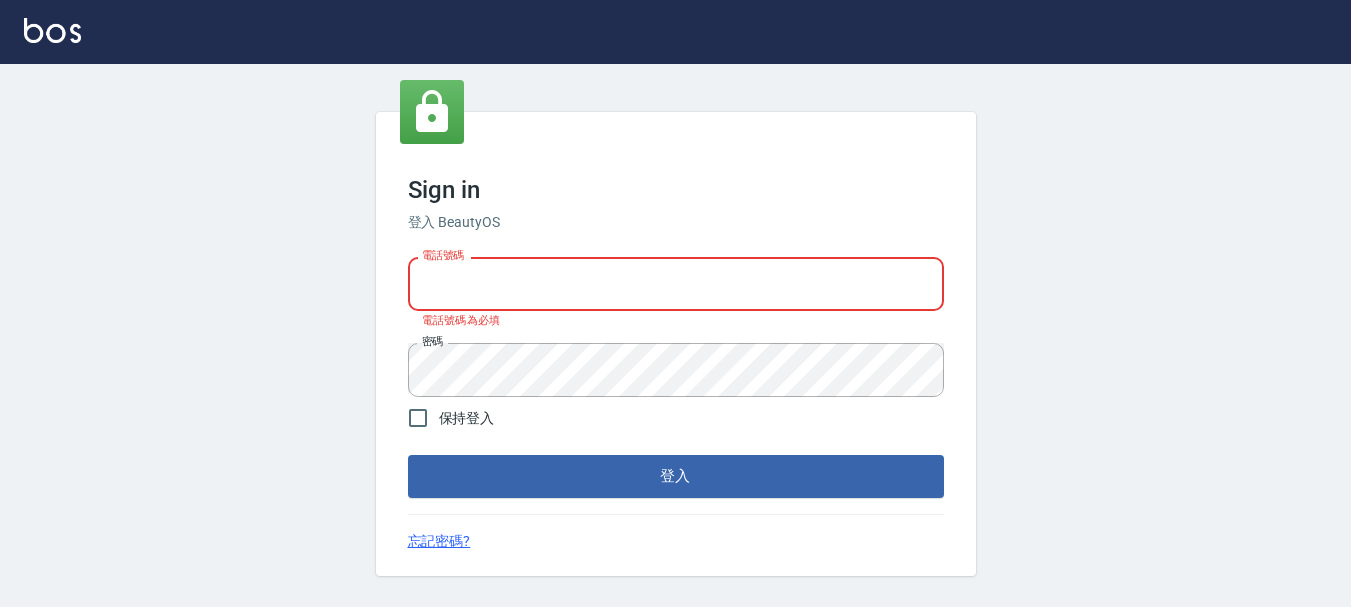 click on "電話號碼" at bounding box center (676, 284) 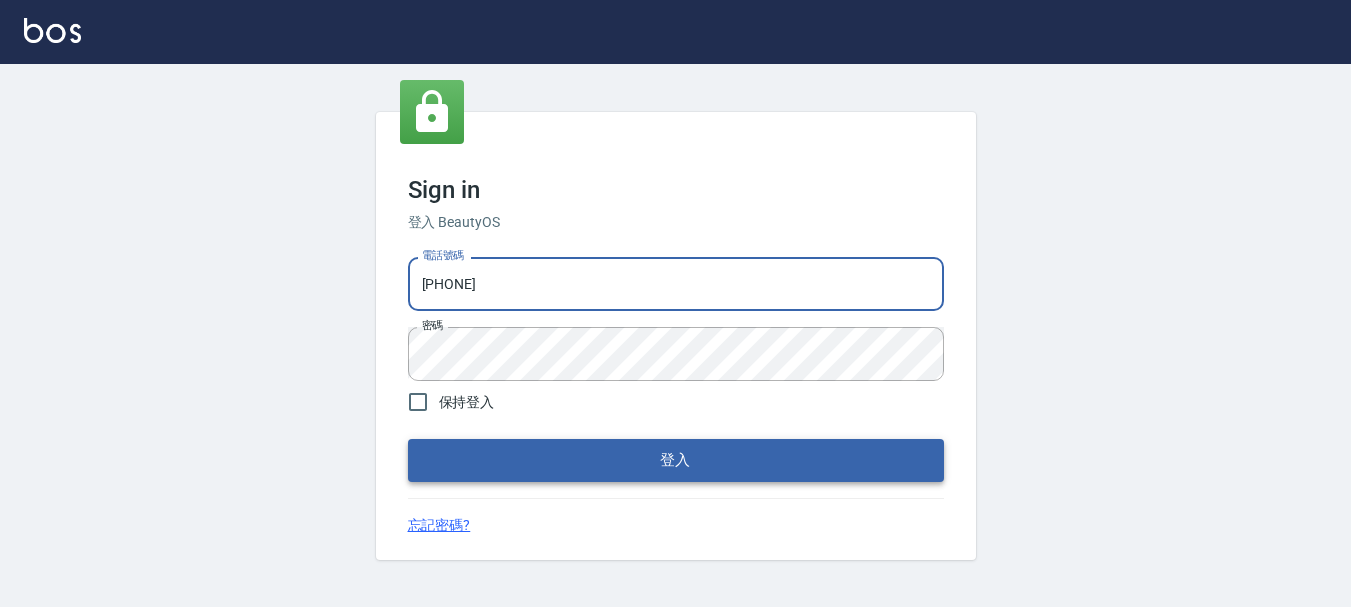 click on "登入" at bounding box center [676, 460] 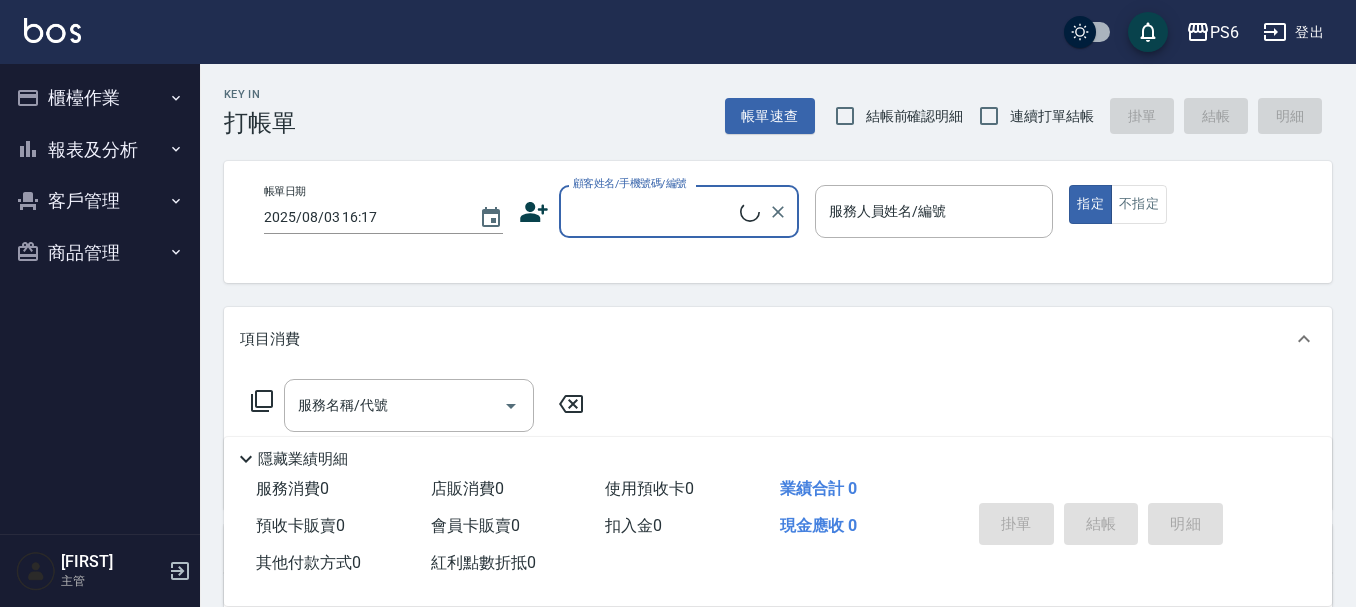 click on "櫃檯作業" at bounding box center (100, 98) 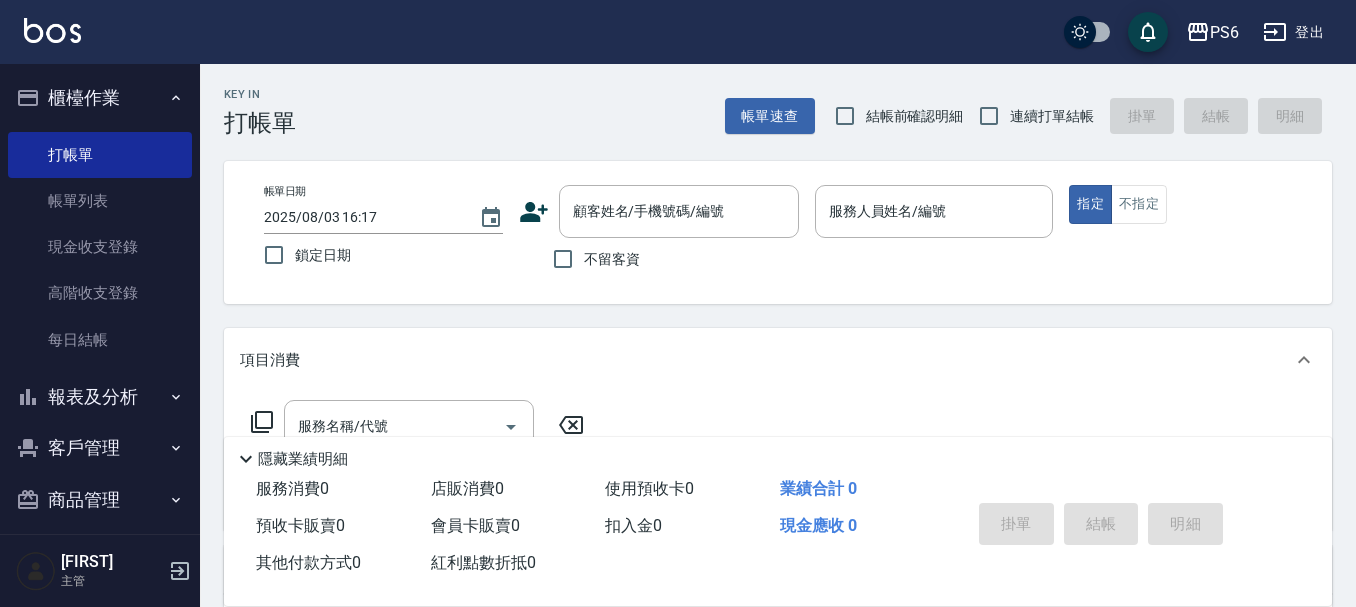 drag, startPoint x: 646, startPoint y: 76, endPoint x: 659, endPoint y: 76, distance: 13 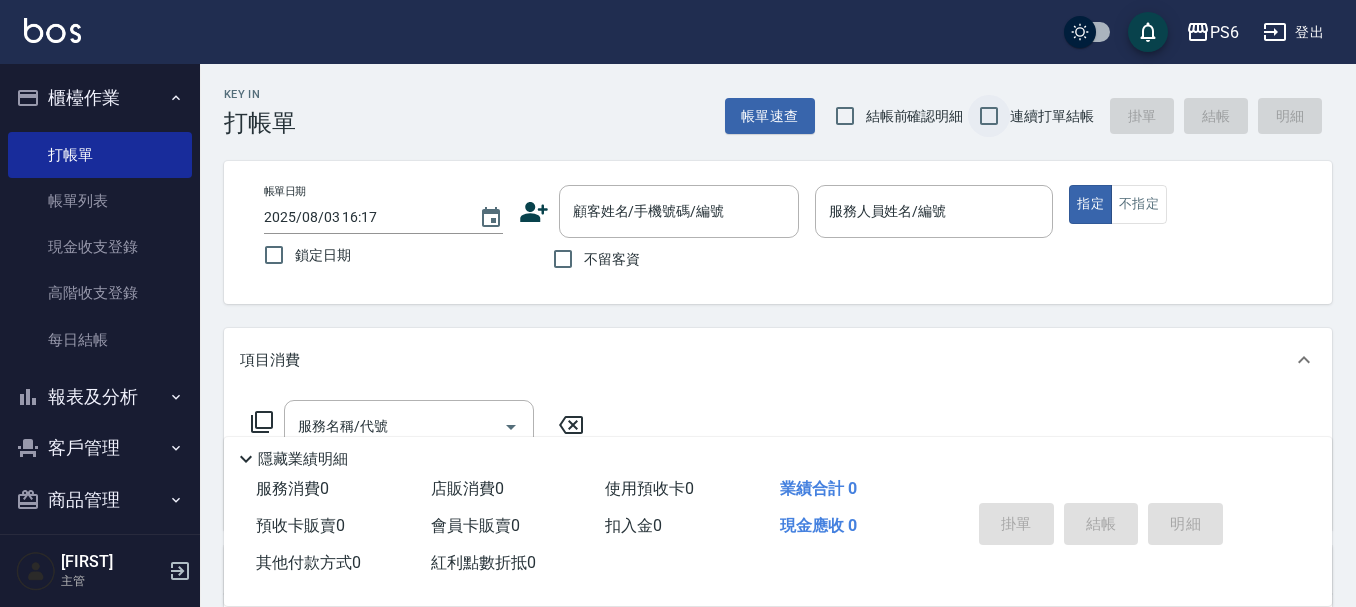 click on "連續打單結帳" at bounding box center (989, 116) 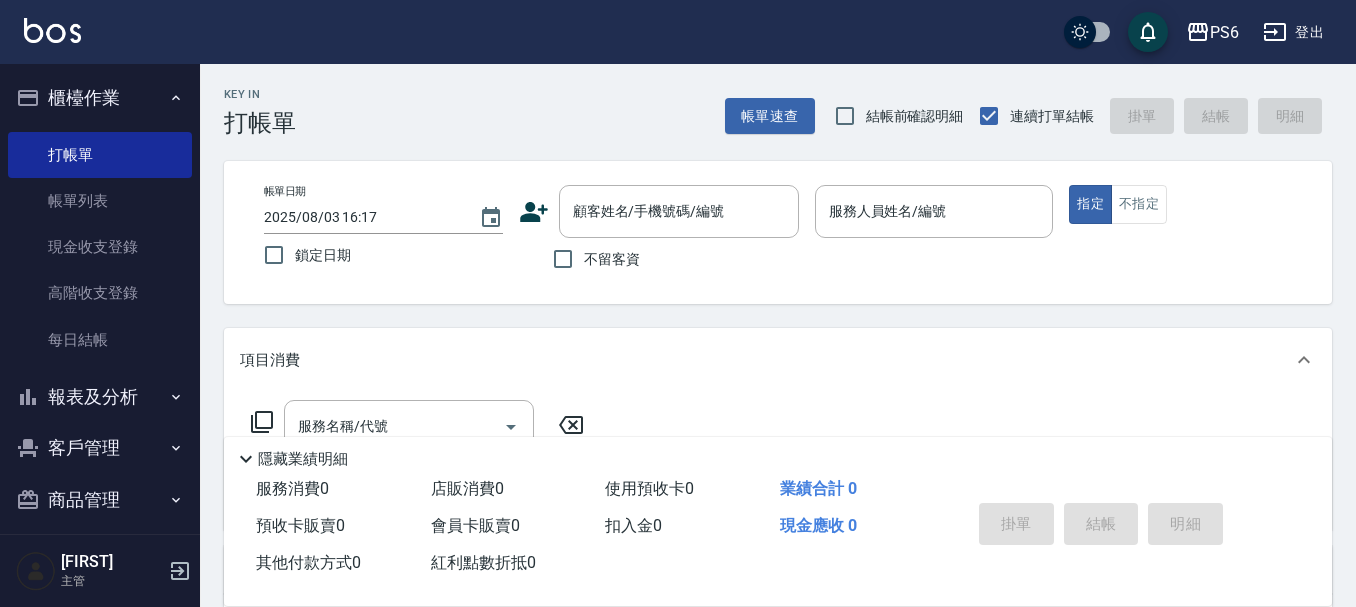 click 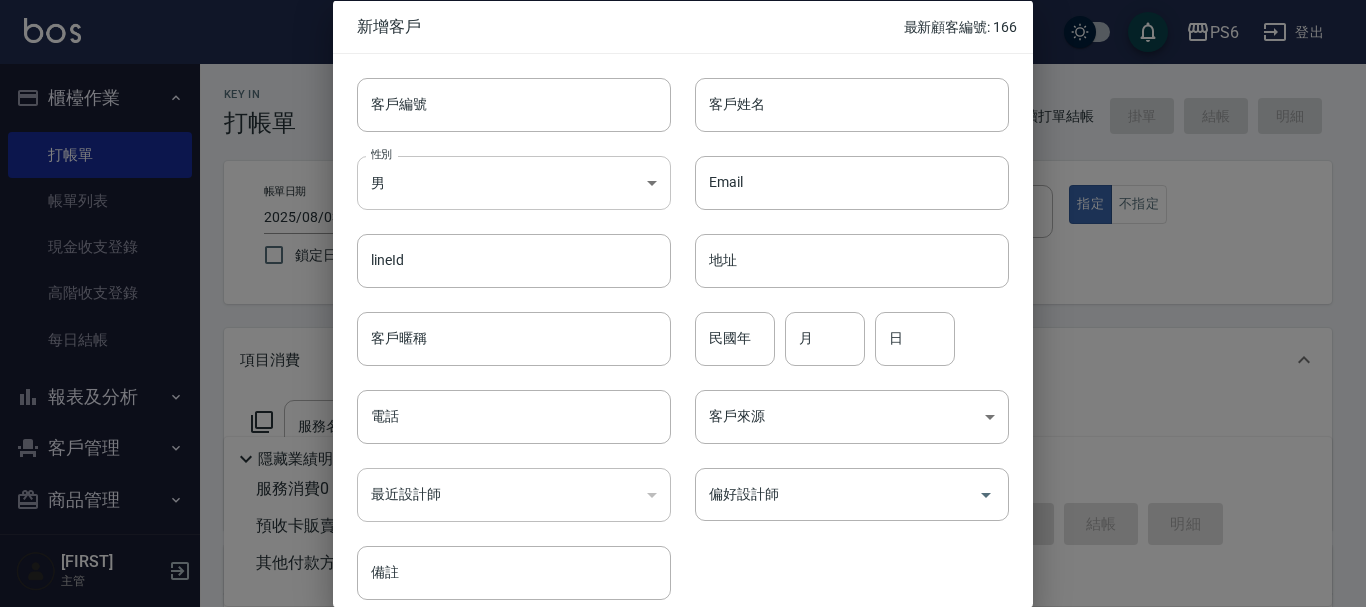 click on "PS6 登出 櫃檯作業 打帳單 帳單列表 現金收支登錄 高階收支登錄 每日結帳 報表及分析 報表目錄 店家日報表 互助日報表 互助排行榜 互助點數明細 設計師業績表 設計師日報表 設計師業績分析表 設計師抽成報表 設計師排行榜 單一服務項目查詢 顧客入金餘額表 顧客卡券餘額表 每日非現金明細 每日收支明細 收支分類明細表 非現金明細對帳單 客戶管理 客戶列表 卡券管理 入金管理 商品管理 商品列表 廠商列表 [FIRST] 主管 Key In 打帳單 帳單速查 結帳前確認明細 連續打單結帳 掛單 結帳 明細 帳單日期 2025/08/03 16:17 鎖定日期 顧客姓名/手機號碼/編號 顧客姓名/手機號碼/編號 不留客資 服務人員姓名/編號 服務人員姓名/編號 指定 不指定 項目消費 服務名稱/代號 服務名稱/代號 店販銷售 服務人員姓名/編號 服務人員姓名/編號 商品代號/名稱 商品代號/名稱 預收卡販賣 ​" at bounding box center [683, 489] 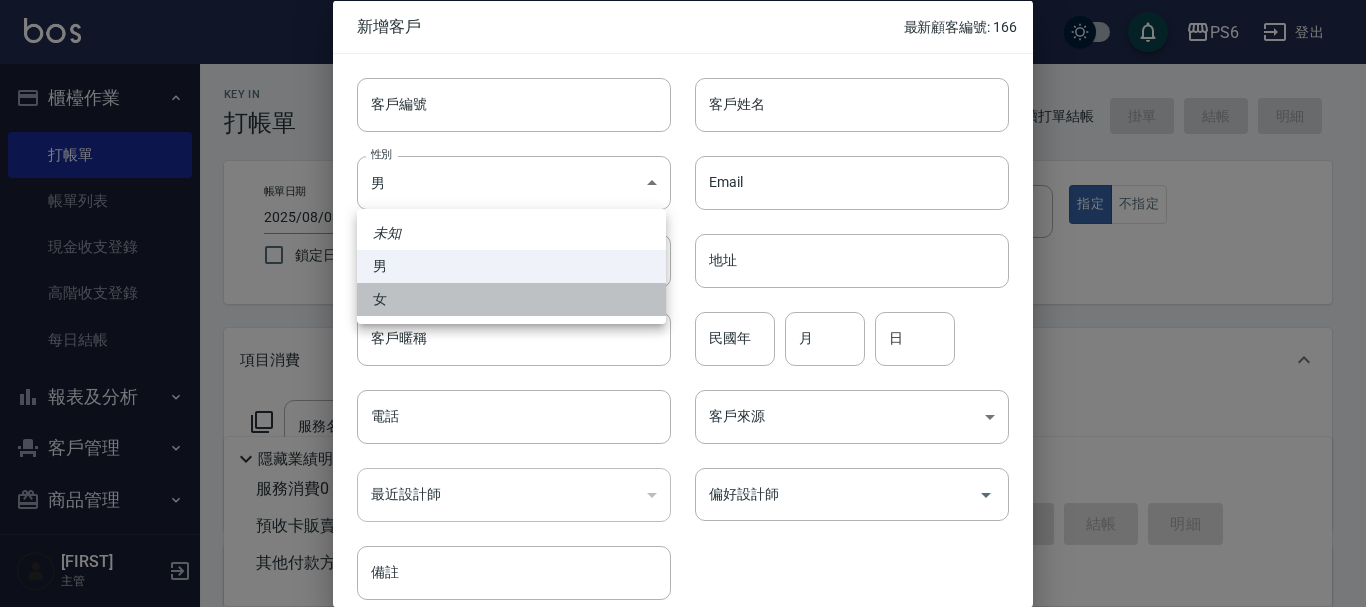drag, startPoint x: 422, startPoint y: 305, endPoint x: 912, endPoint y: 206, distance: 499.901 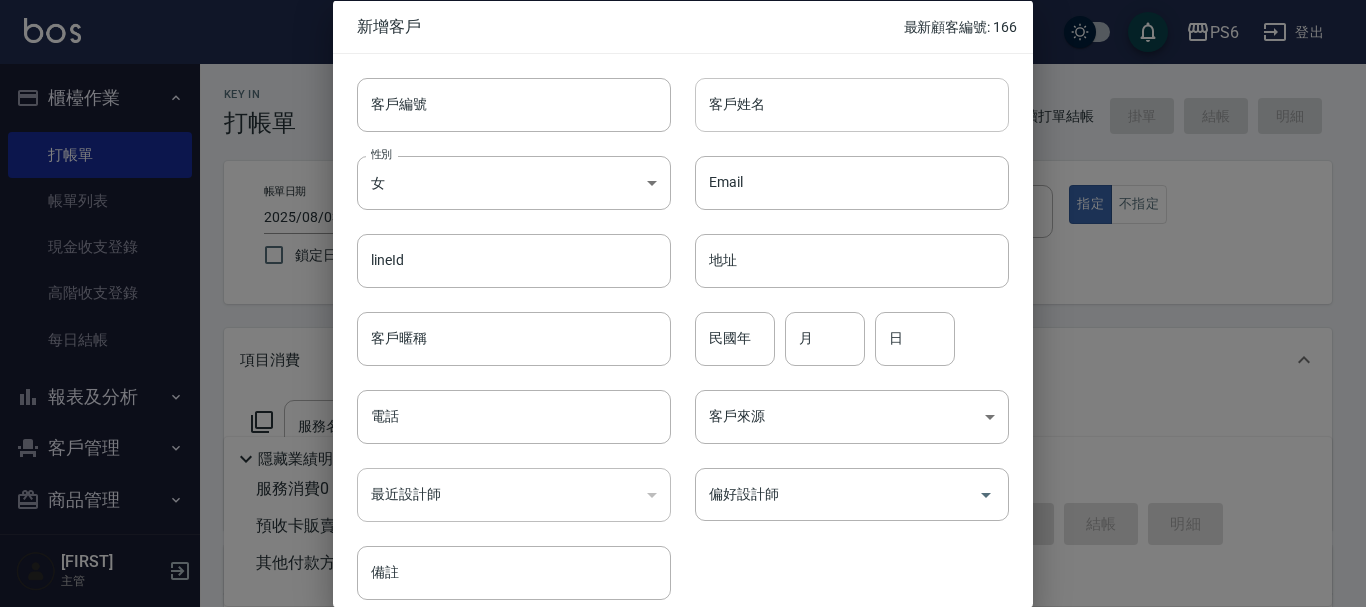 click on "客戶姓名" at bounding box center [852, 104] 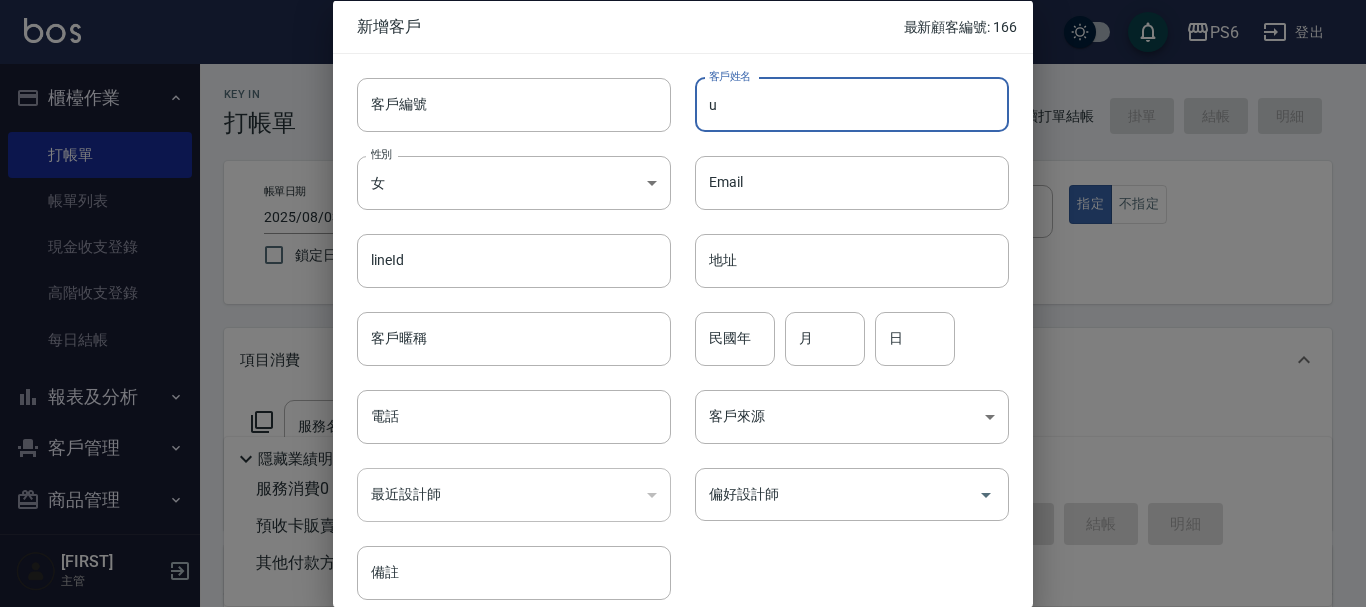 type on "u" 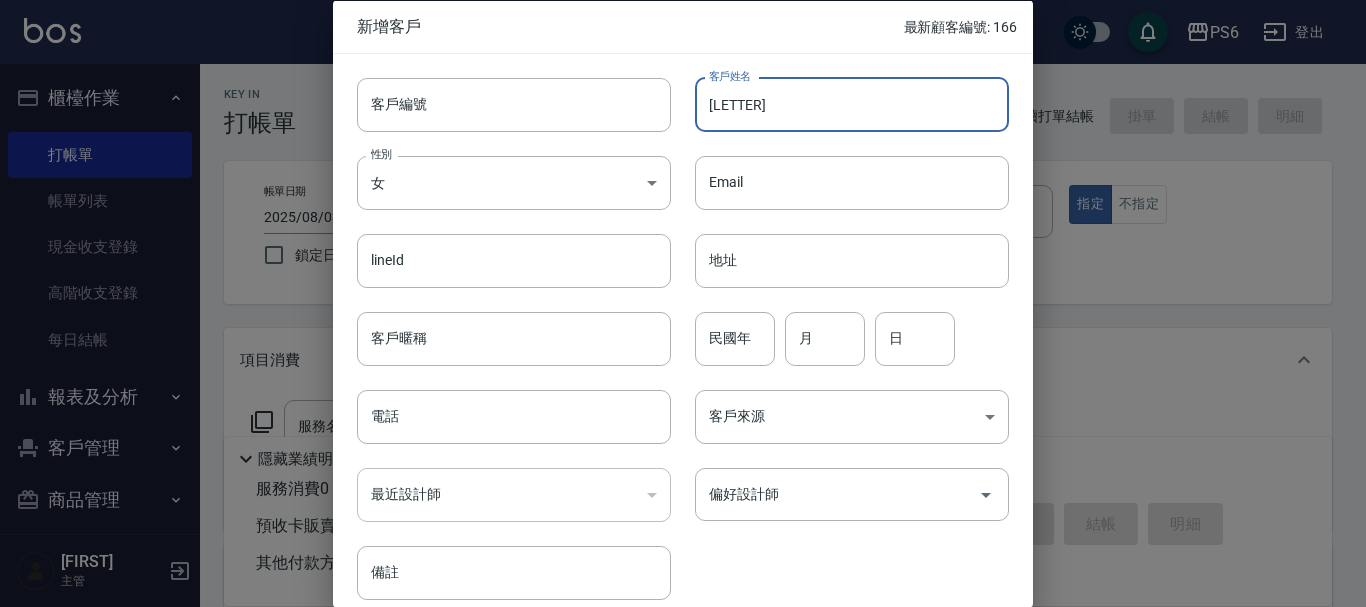 type on "ㄗ" 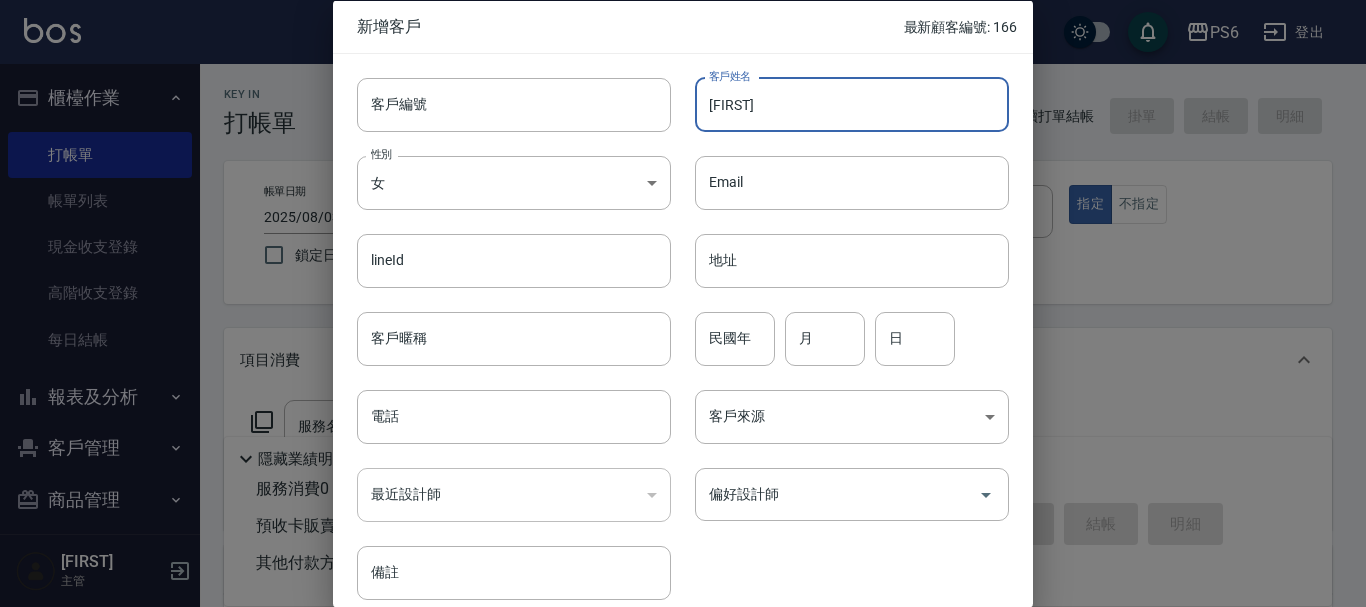 click on "[FIRST]" at bounding box center (852, 104) 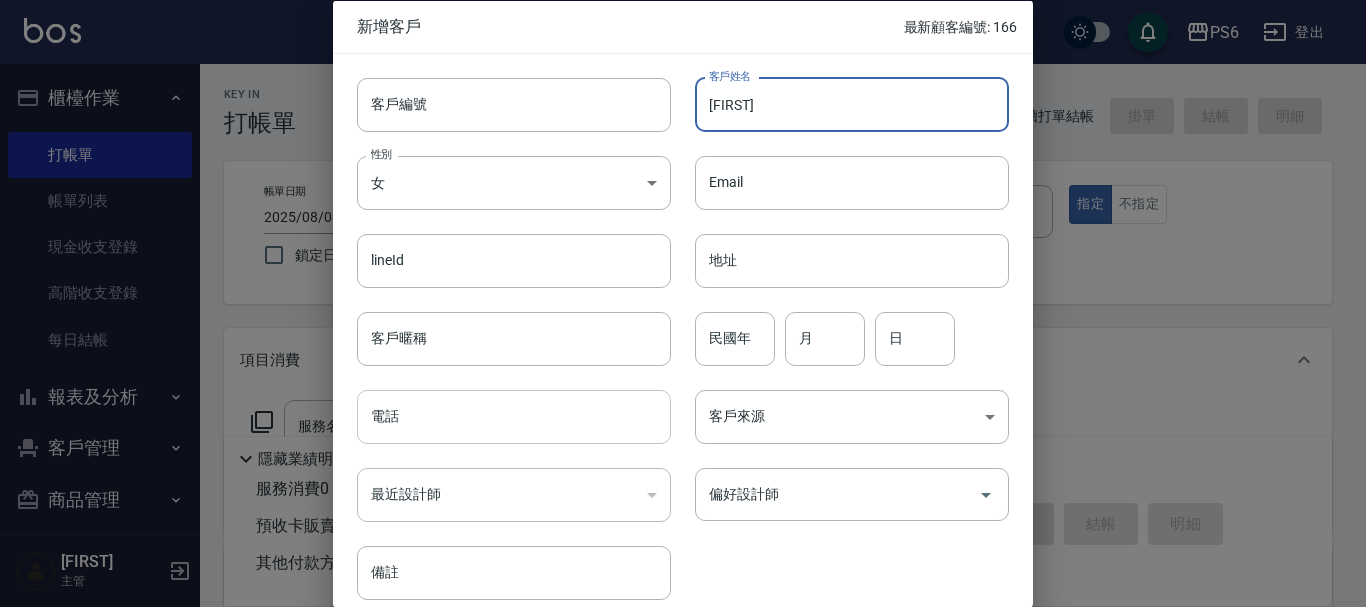 type on "[FIRST]" 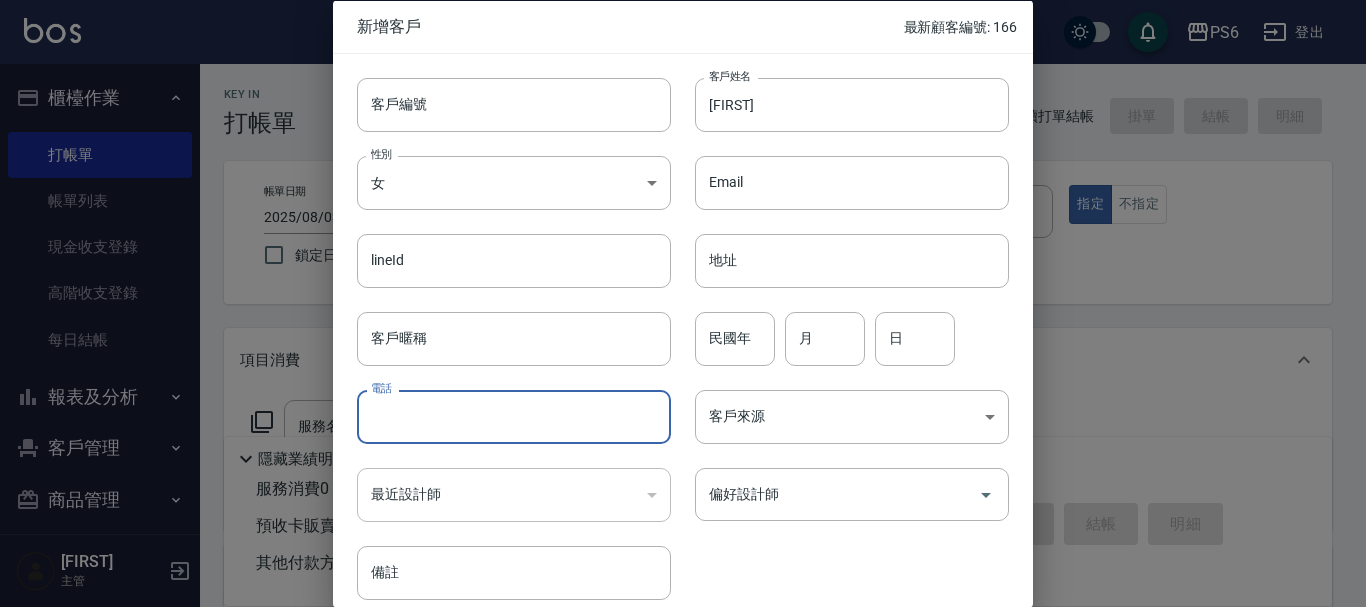 click on "電話" at bounding box center (514, 417) 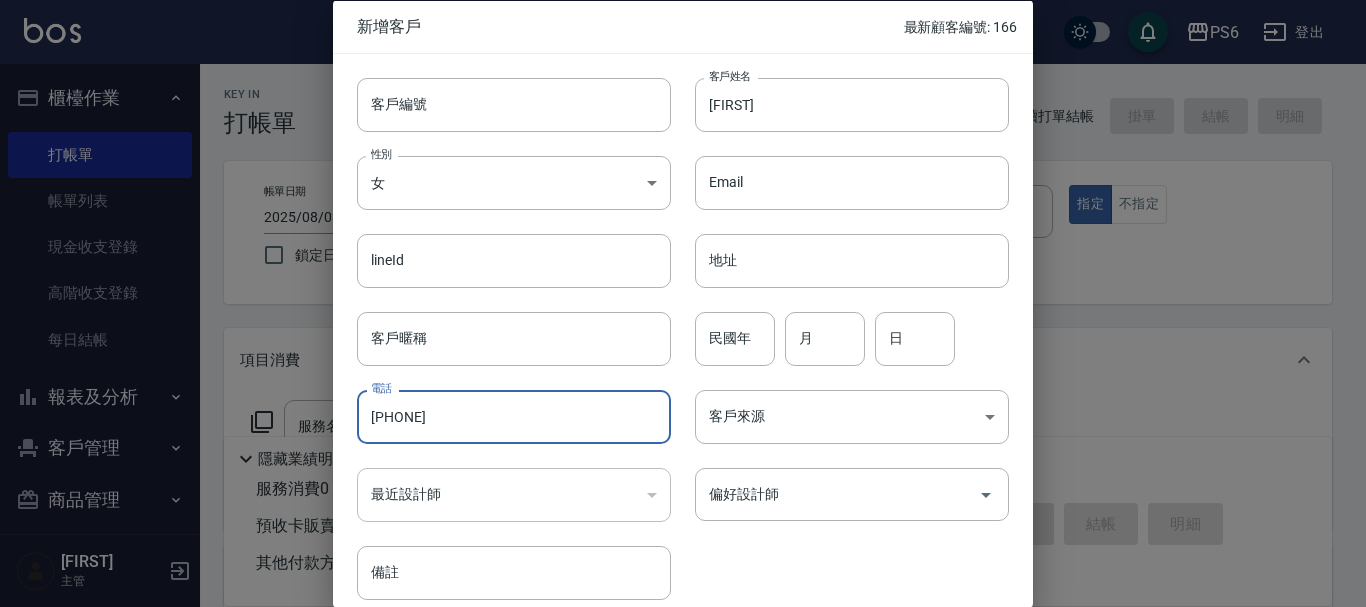 scroll, scrollTop: 86, scrollLeft: 0, axis: vertical 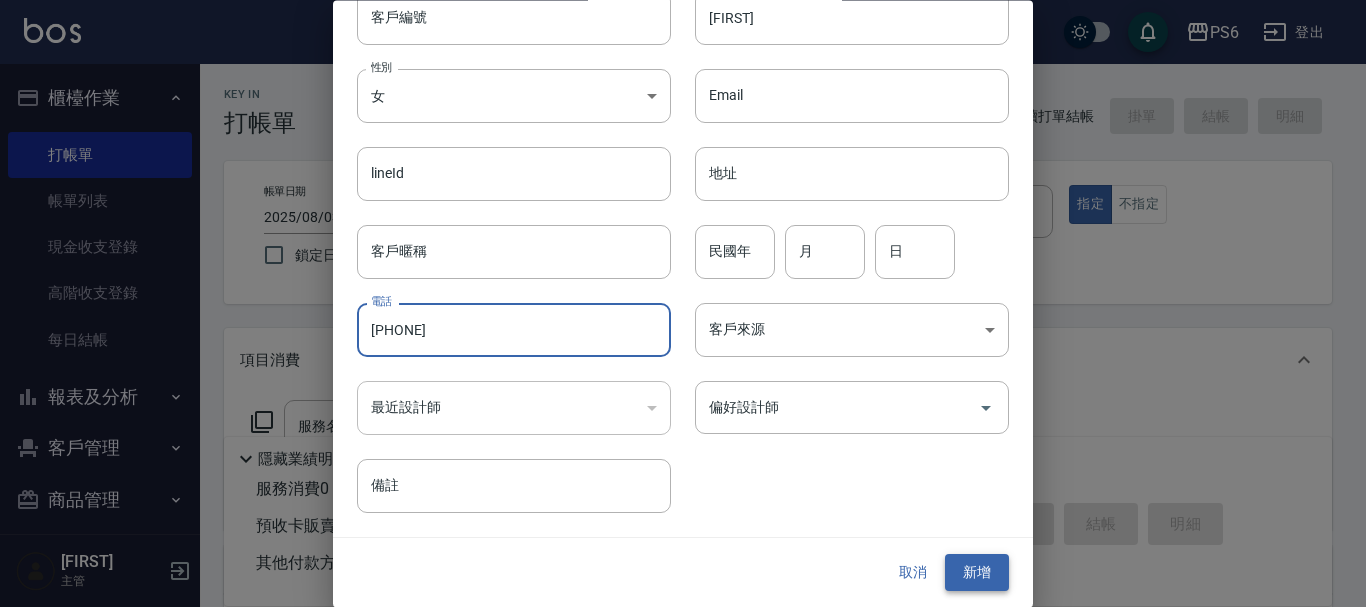 type on "[PHONE]" 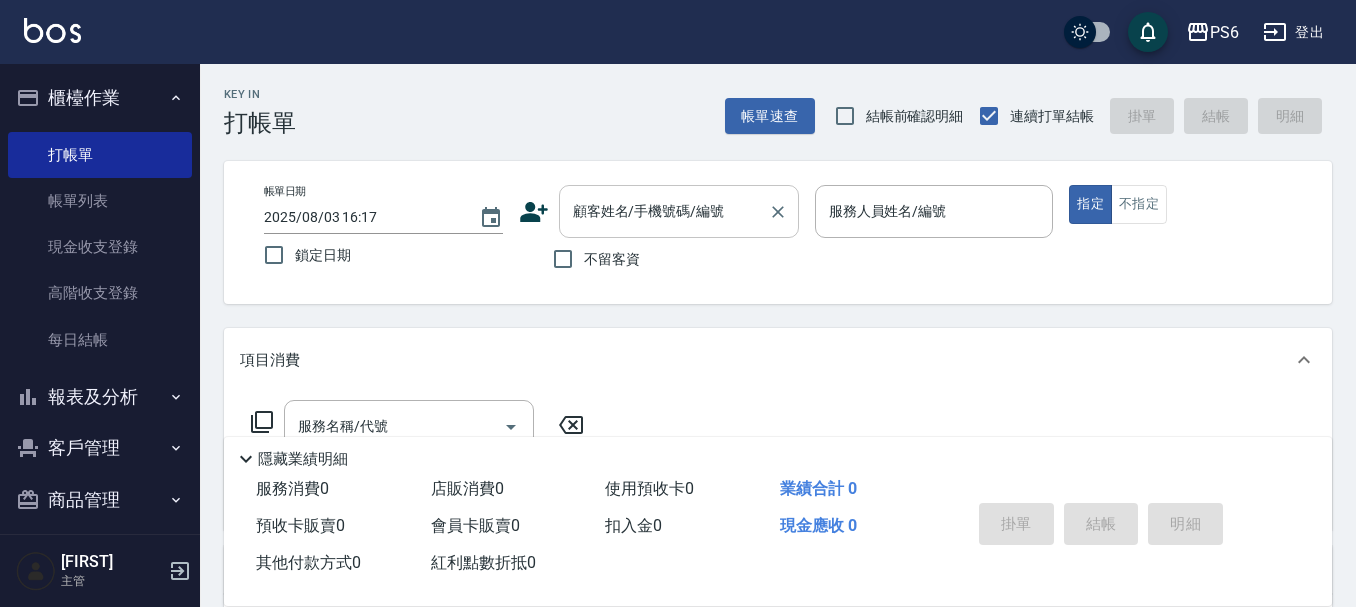 click on "顧客姓名/手機號碼/編號" at bounding box center (664, 211) 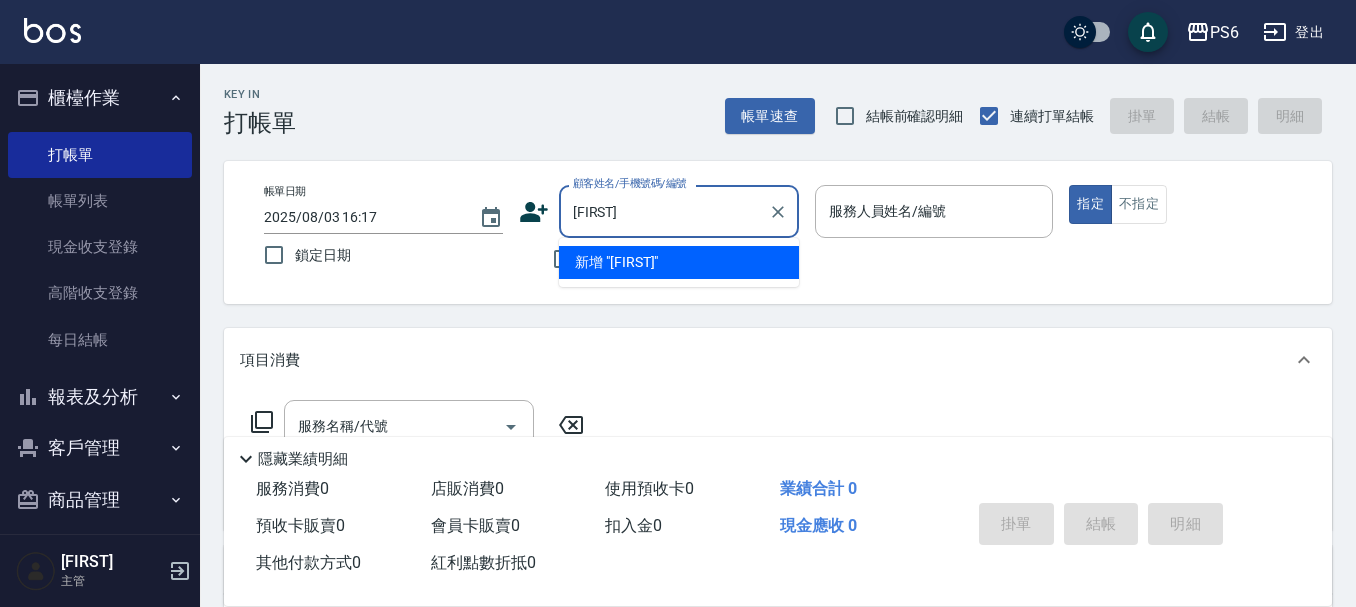 drag, startPoint x: 631, startPoint y: 230, endPoint x: 627, endPoint y: 219, distance: 11.7046995 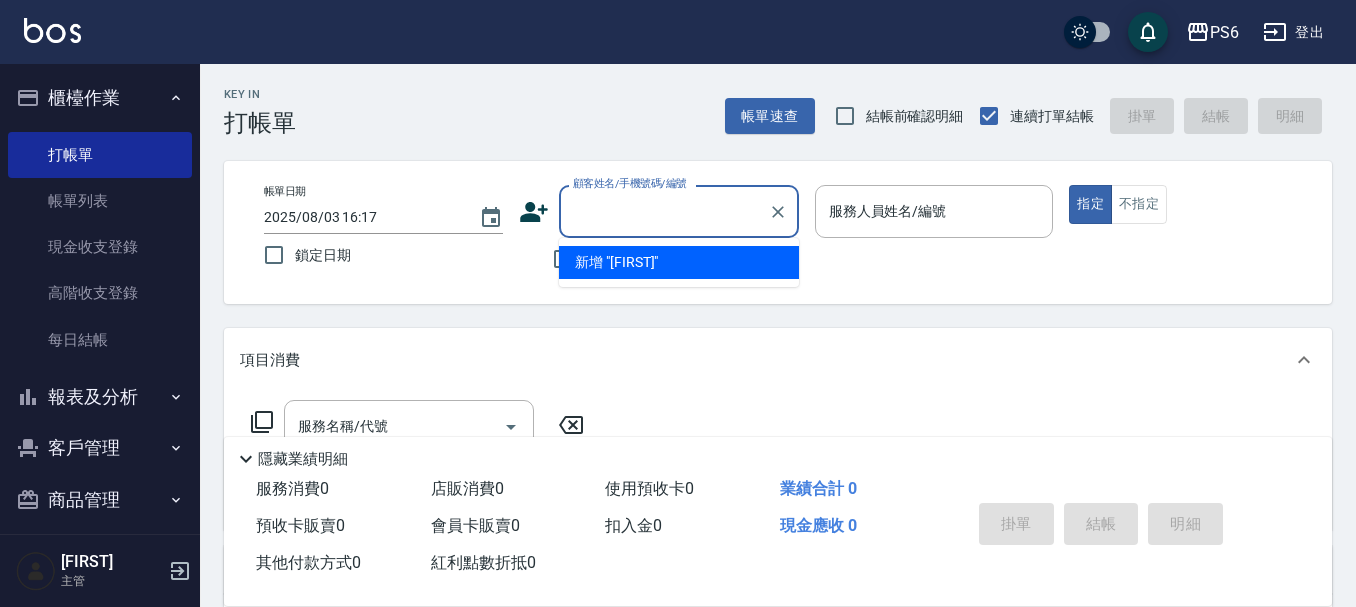 click 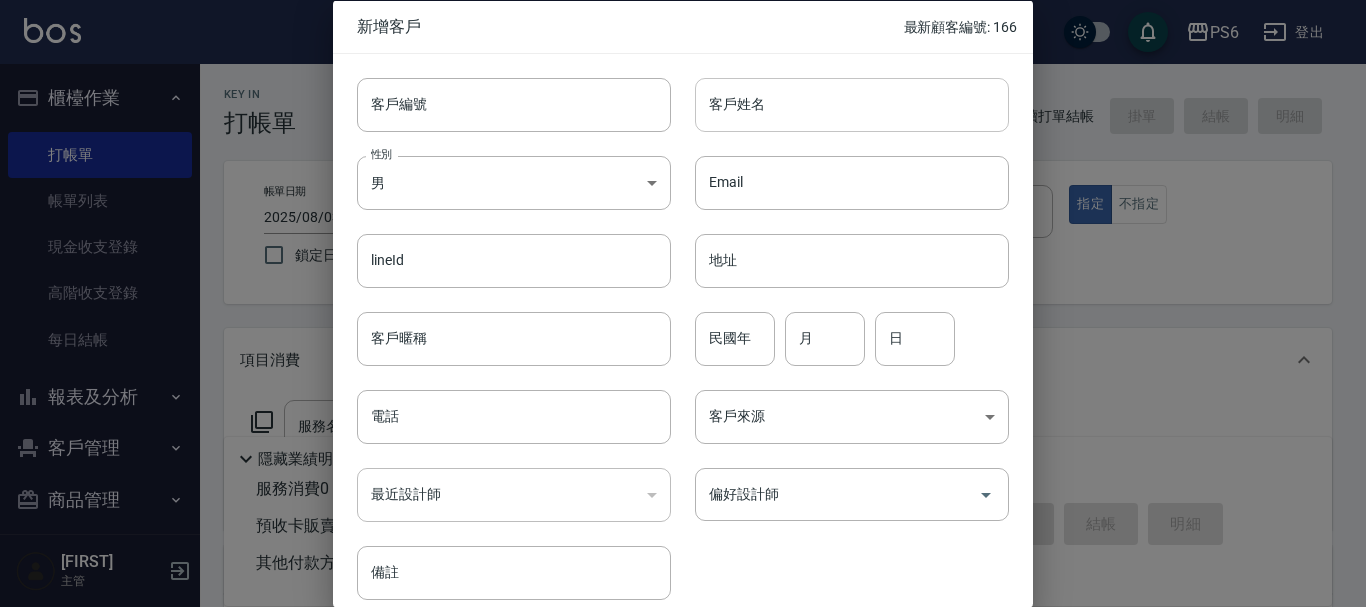 click on "客戶姓名" at bounding box center [852, 104] 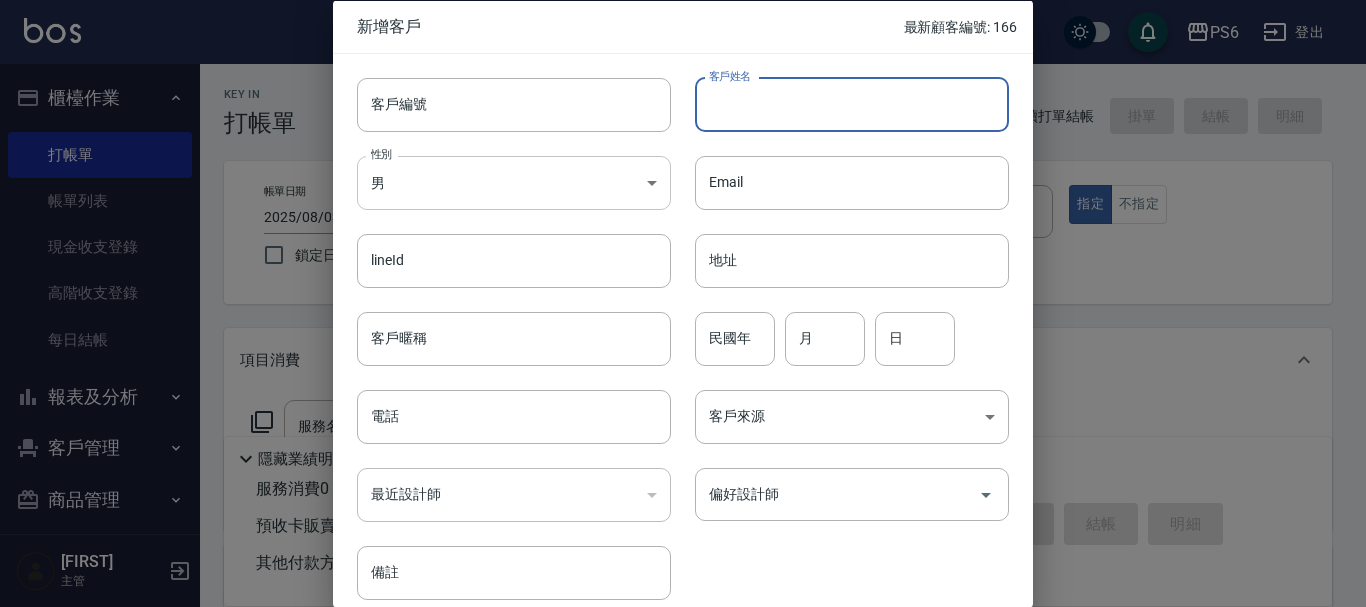 click on "PS6 登出 櫃檯作業 打帳單 帳單列表 現金收支登錄 高階收支登錄 每日結帳 報表及分析 報表目錄 店家日報表 互助日報表 互助排行榜 互助點數明細 設計師業績表 設計師日報表 設計師業績分析表 設計師抽成報表 設計師排行榜 單一服務項目查詢 顧客入金餘額表 顧客卡券餘額表 每日非現金明細 每日收支明細 收支分類明細表 非現金明細對帳單 客戶管理 客戶列表 卡券管理 入金管理 商品管理 商品列表 廠商列表 [FIRST] 主管 Key In 打帳單 帳單速查 結帳前確認明細 連續打單結帳 掛單 結帳 明細 帳單日期 2025/08/03 16:17 鎖定日期 顧客姓名/手機號碼/編號 顧客姓名/手機號碼/編號 不留客資 服務人員姓名/編號 服務人員姓名/編號 指定 不指定 項目消費 服務名稱/代號 服務名稱/代號 店販銷售 服務人員姓名/編號 服務人員姓名/編號 商品代號/名稱 商品代號/名稱 預收卡販賣 ​" at bounding box center (683, 489) 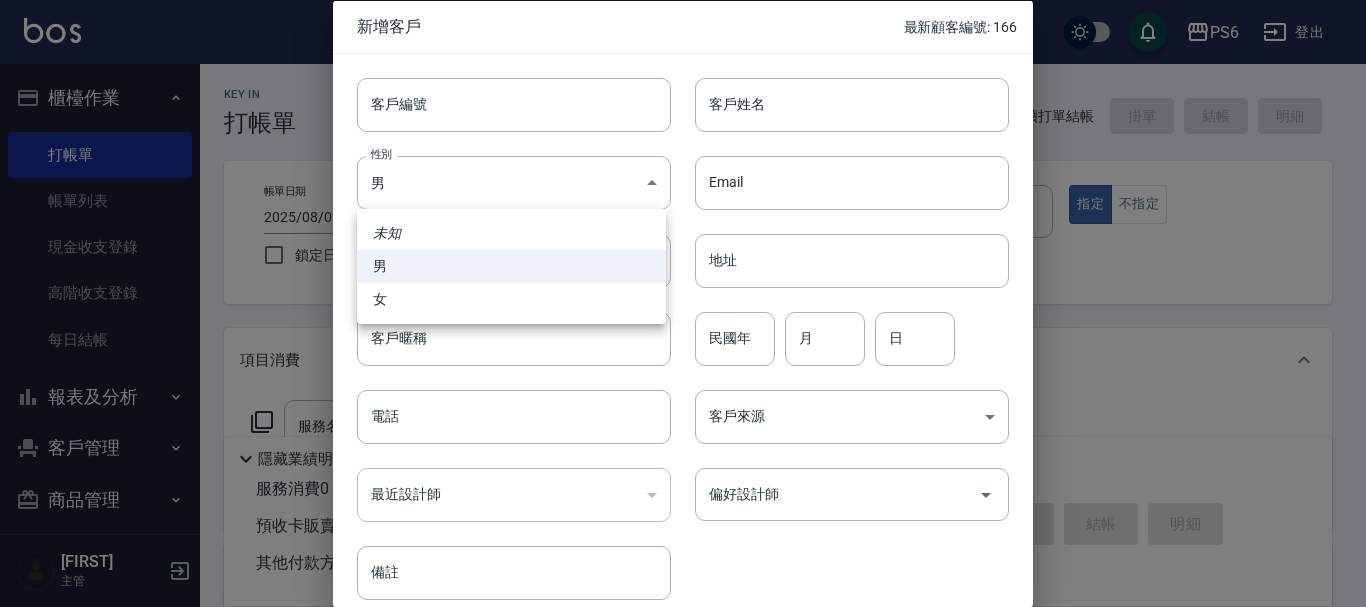 drag, startPoint x: 410, startPoint y: 297, endPoint x: 712, endPoint y: 133, distance: 343.6568 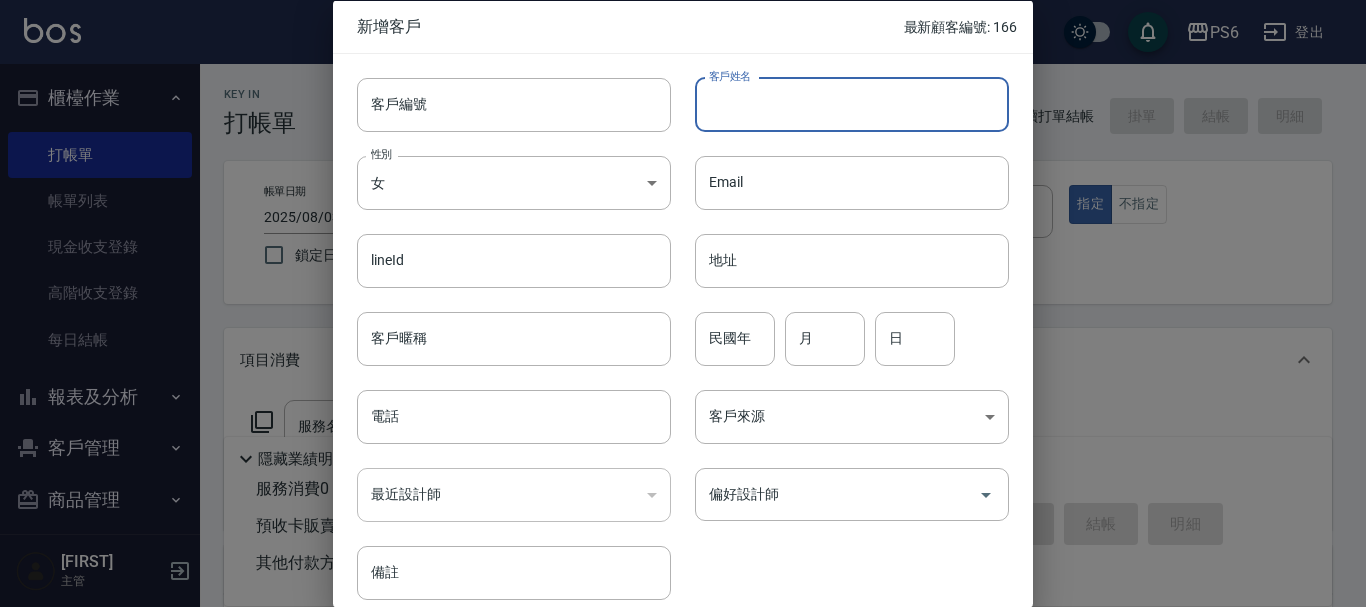 click on "客戶姓名" at bounding box center [852, 104] 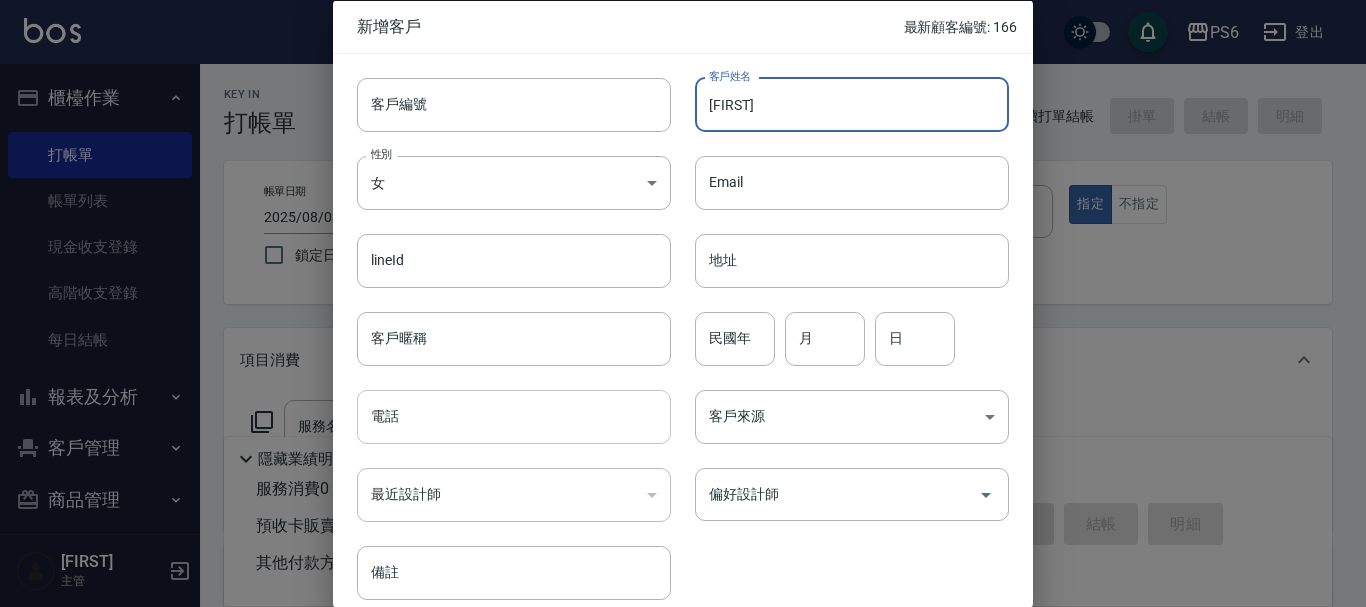 type on "[FIRST]" 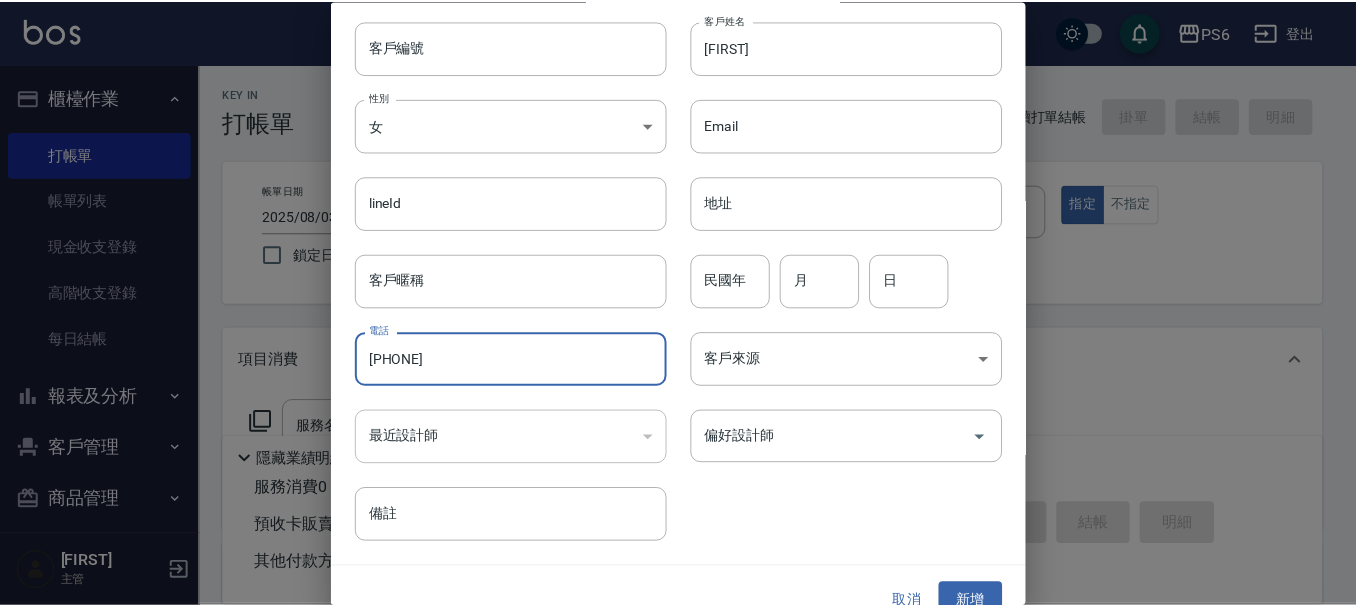 scroll, scrollTop: 86, scrollLeft: 0, axis: vertical 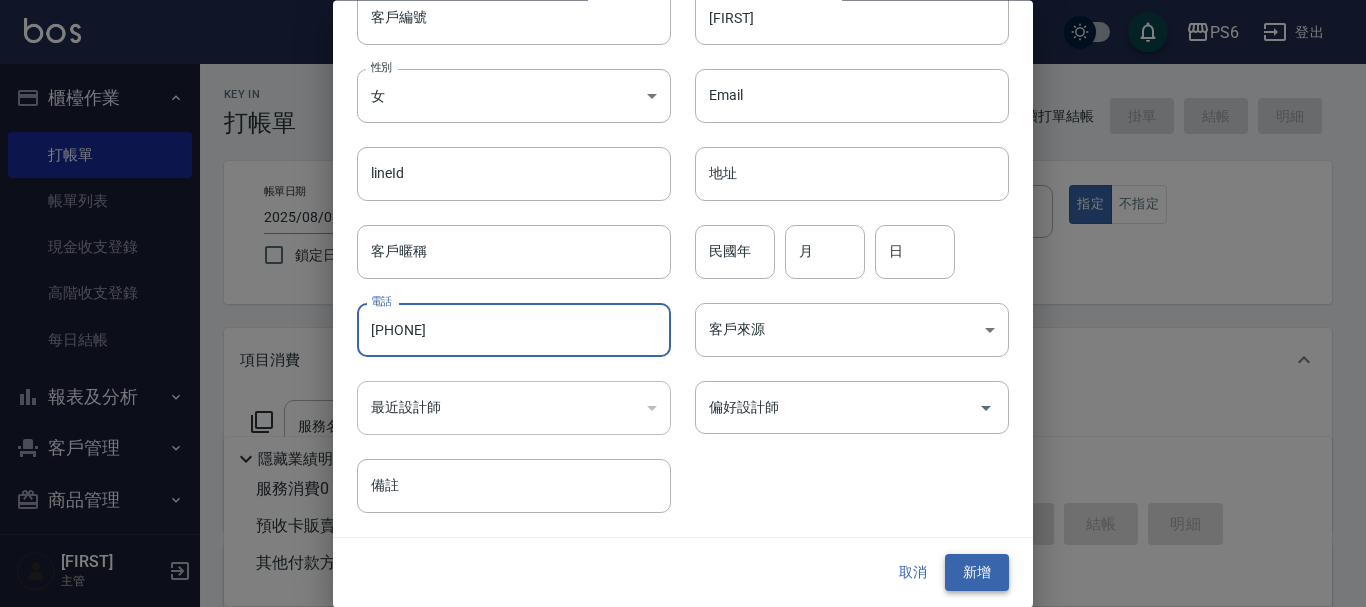 type on "[PHONE]" 